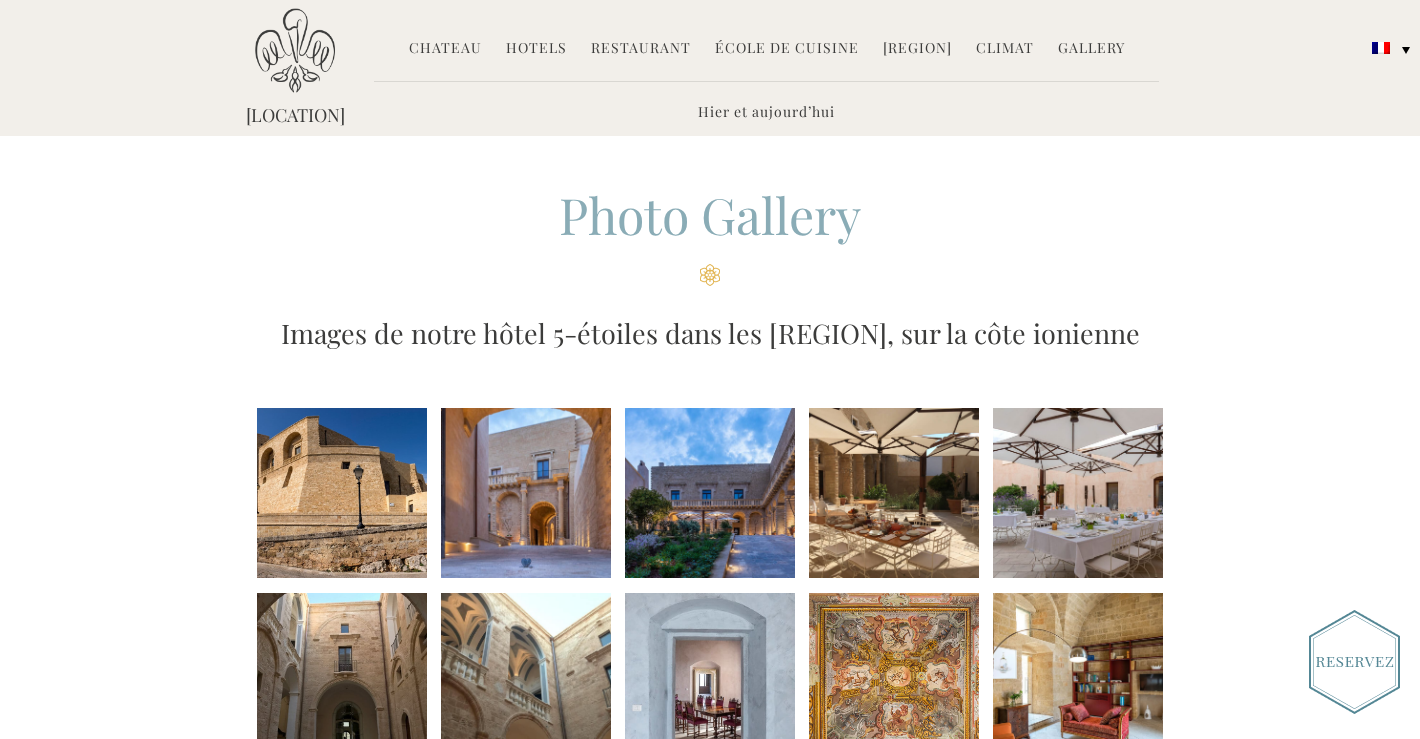 scroll, scrollTop: 0, scrollLeft: 0, axis: both 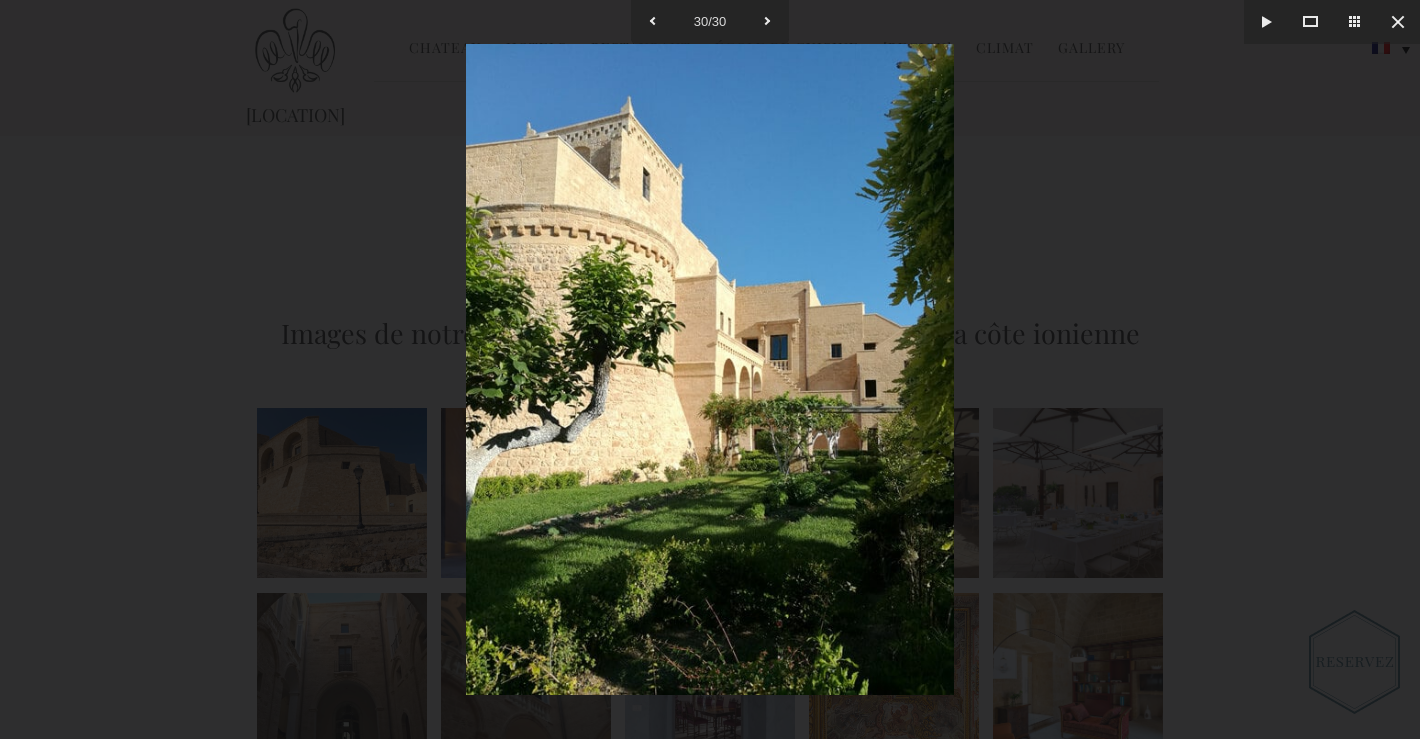click at bounding box center [710, 369] 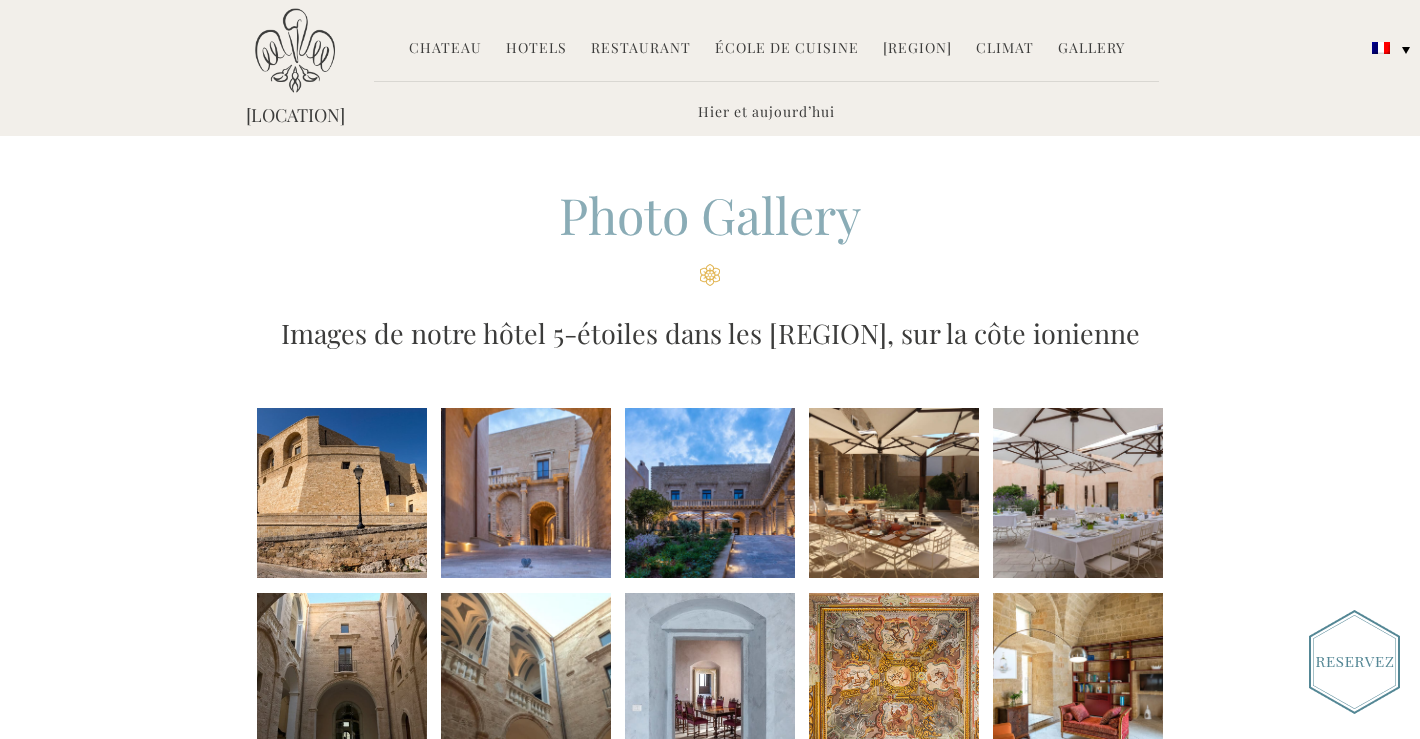 click at bounding box center [295, 50] 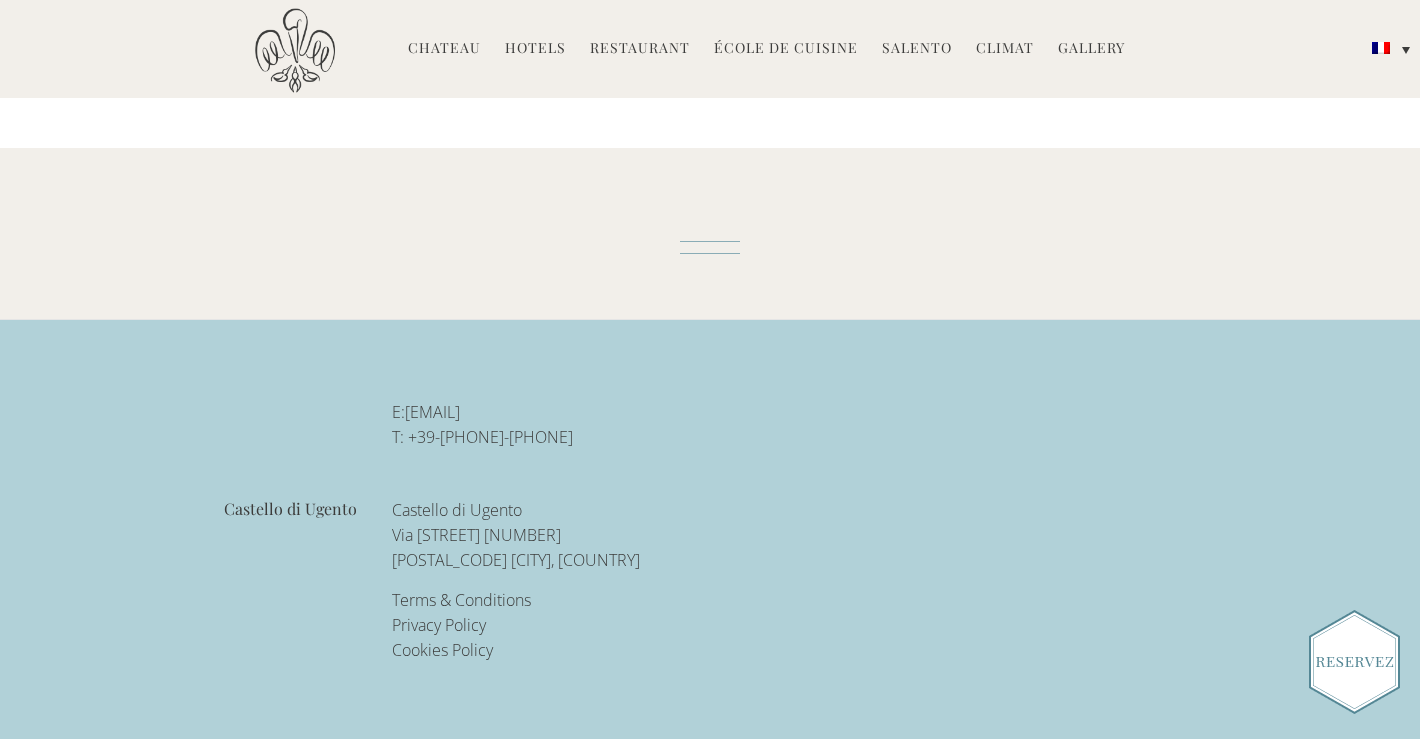 scroll, scrollTop: 4392, scrollLeft: 0, axis: vertical 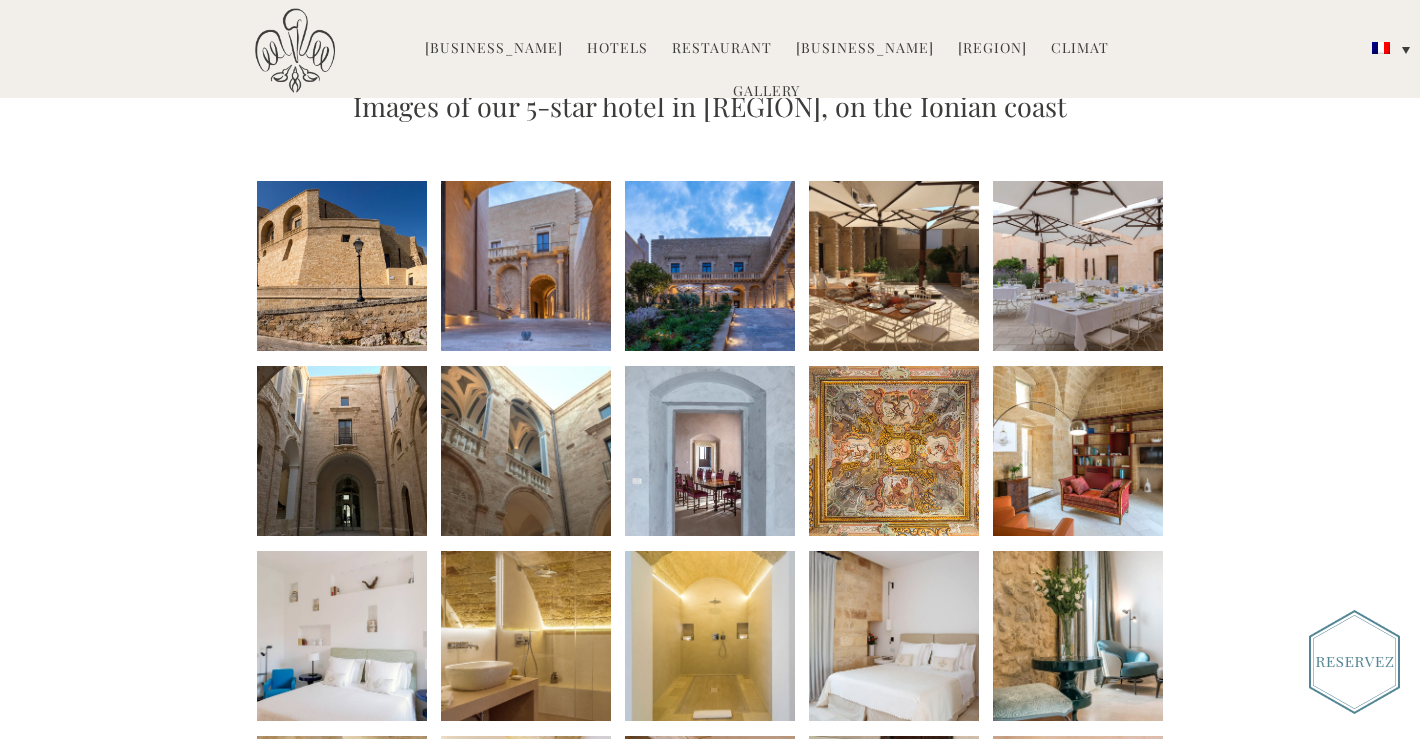 click at bounding box center (894, 451) 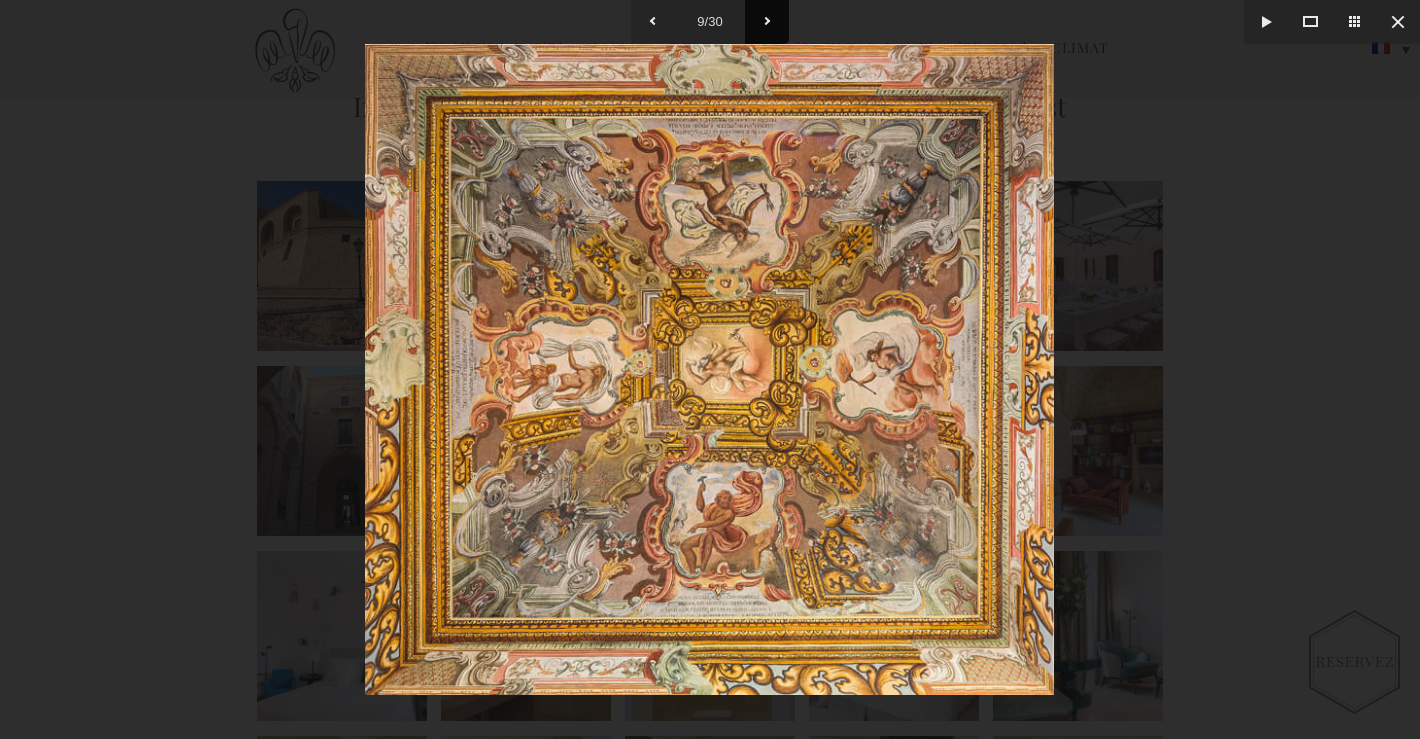 click at bounding box center [767, 22] 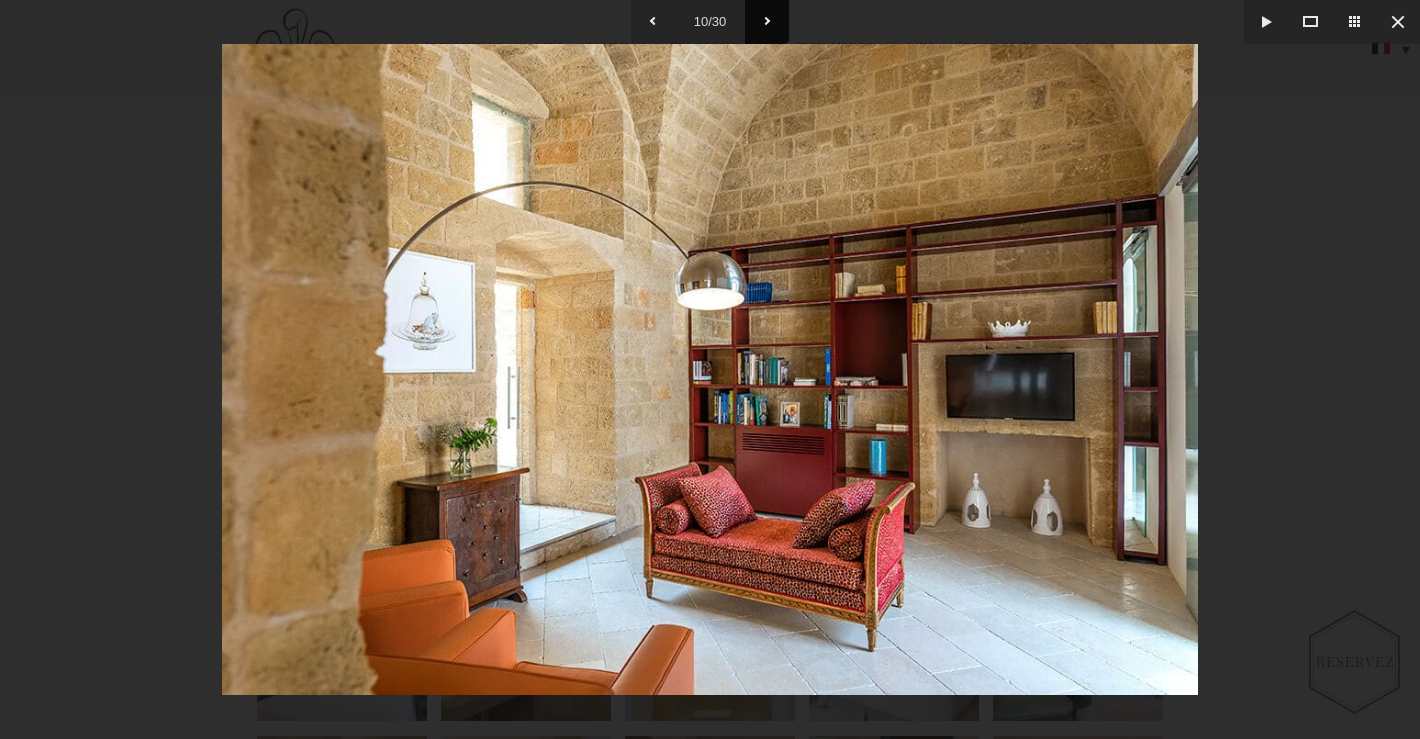 click at bounding box center (767, 22) 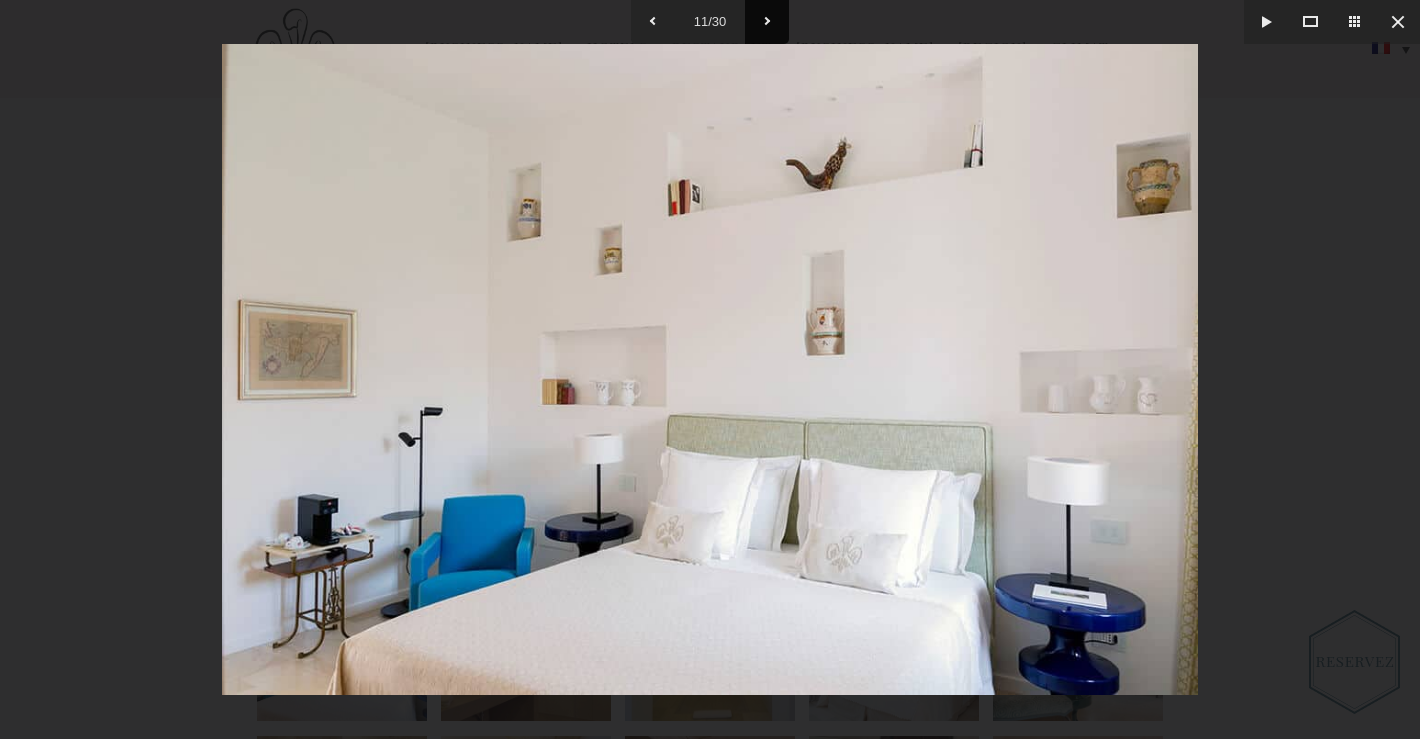 click at bounding box center (767, 22) 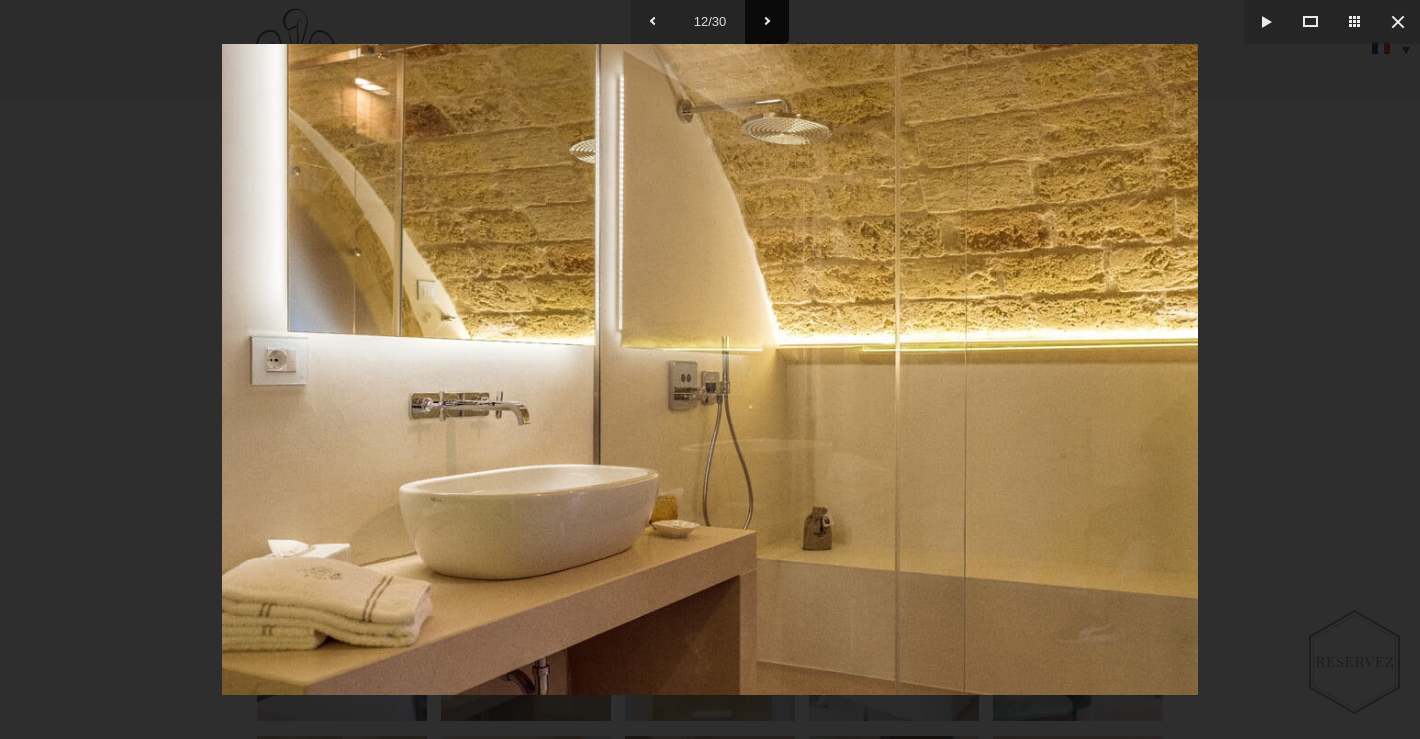 click at bounding box center (767, 22) 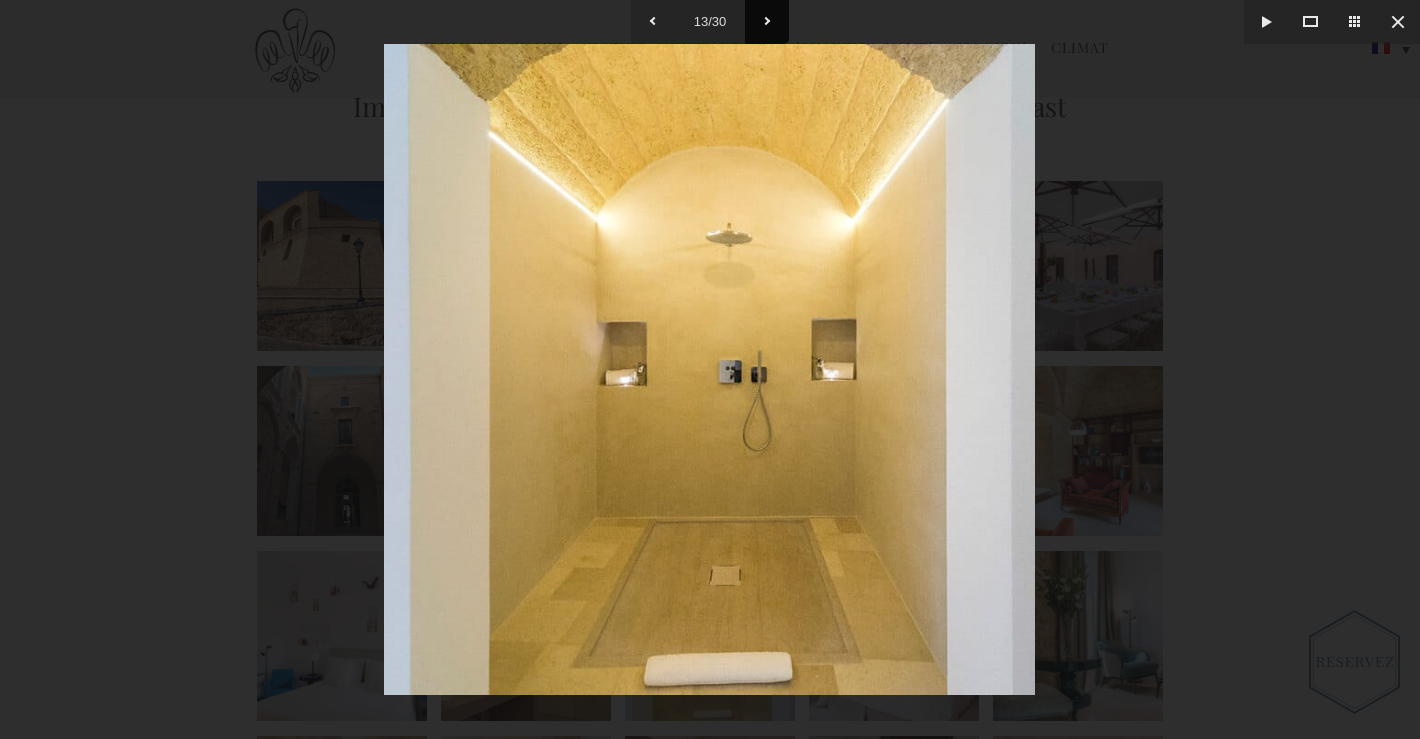 click at bounding box center [767, 22] 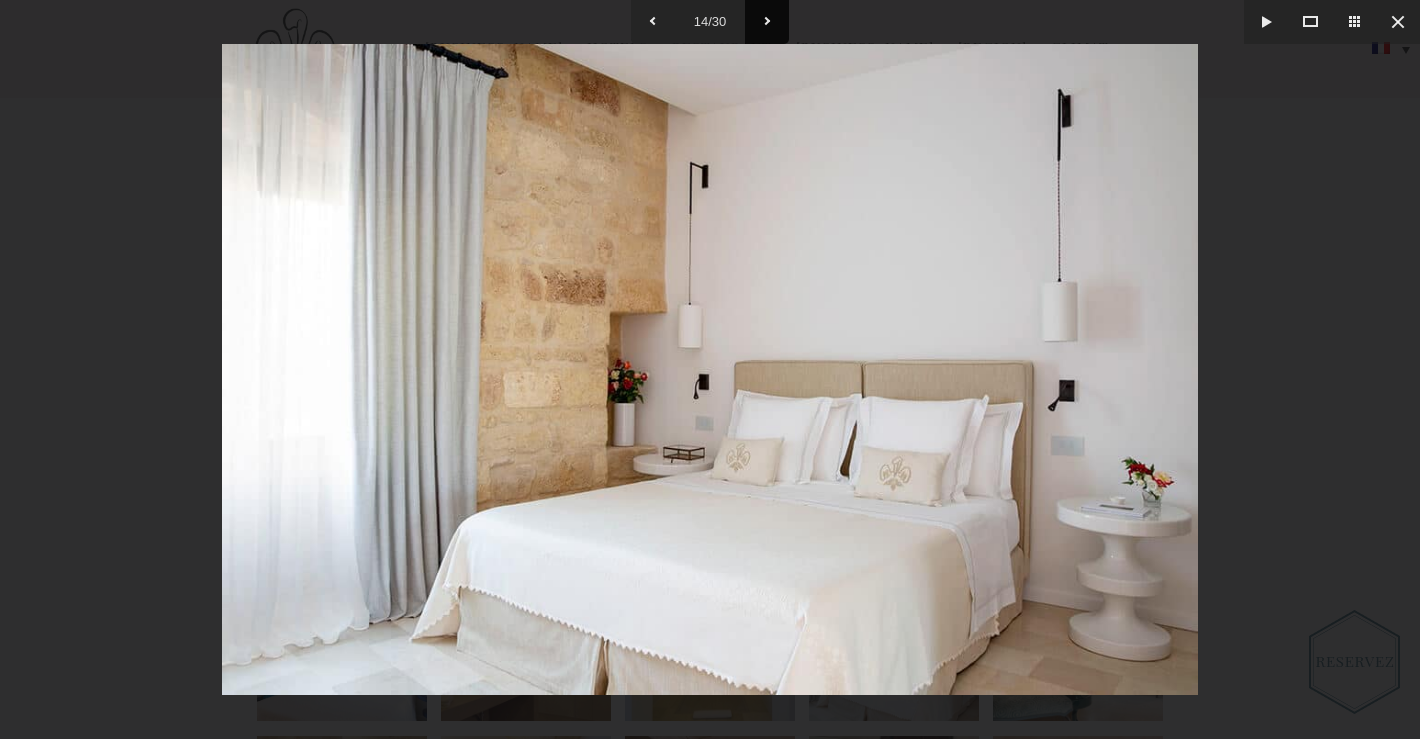 click at bounding box center (767, 22) 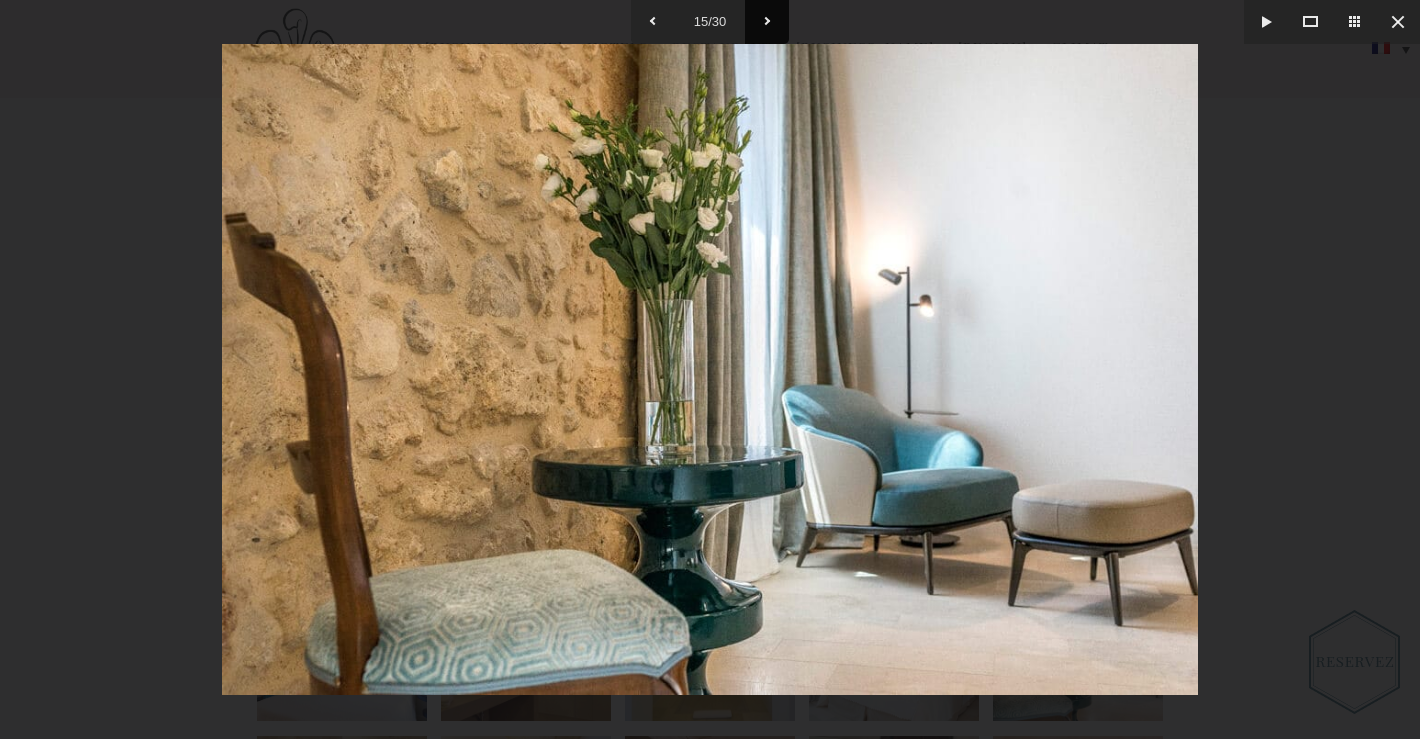click at bounding box center [767, 22] 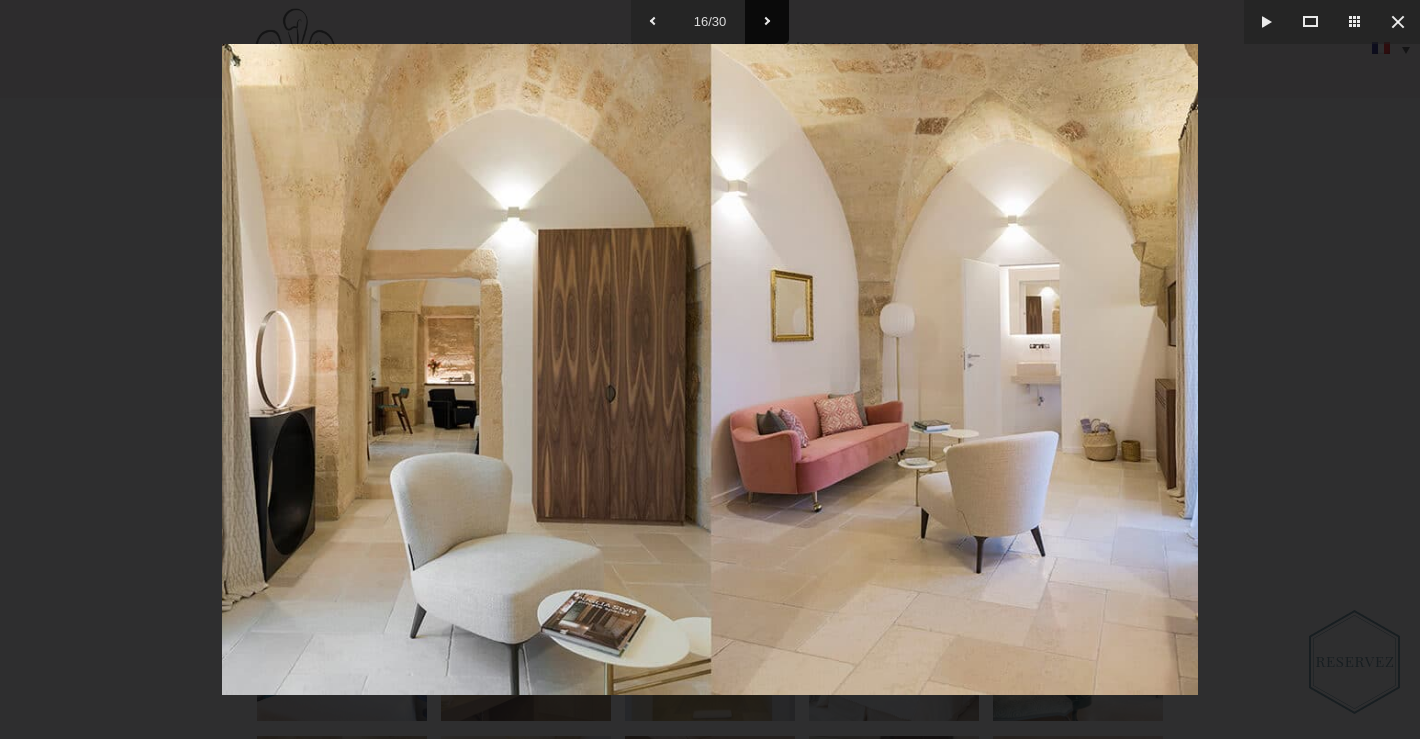 click at bounding box center [767, 22] 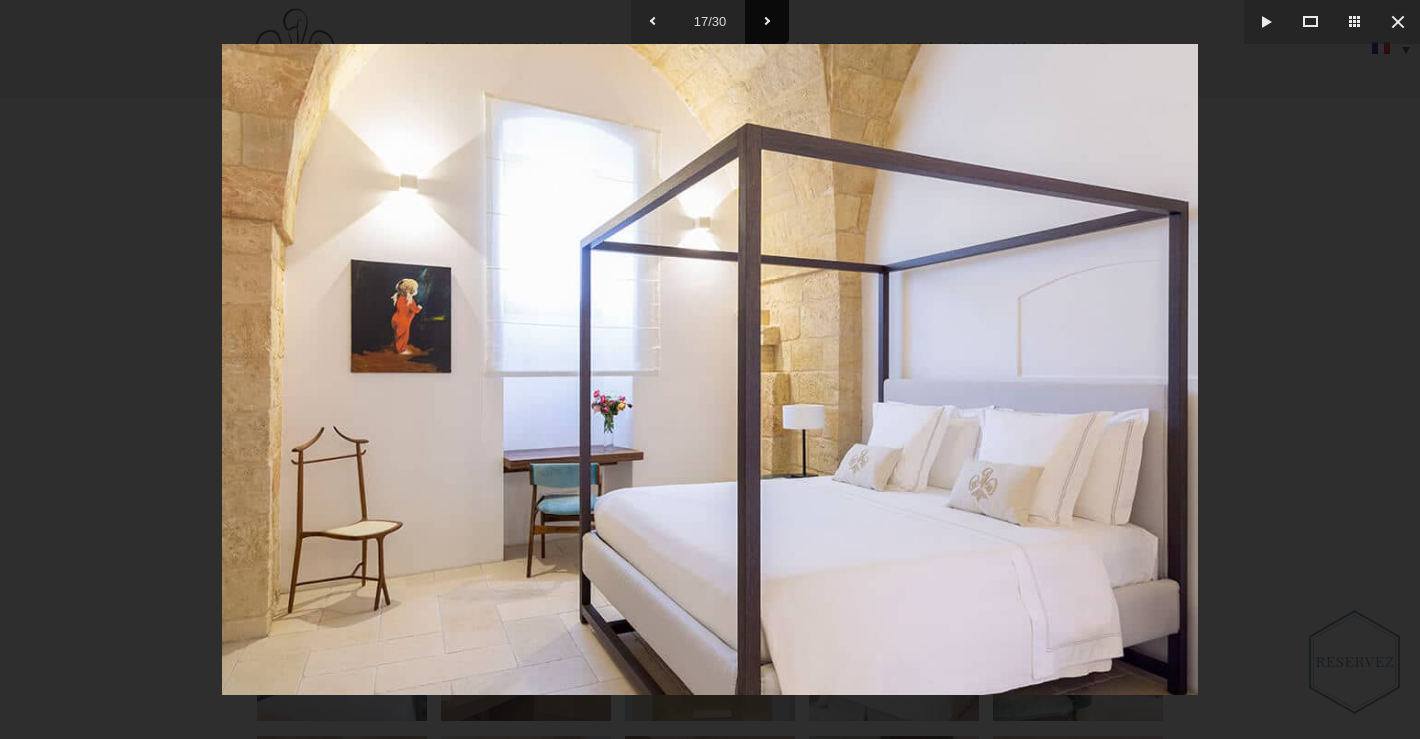 click at bounding box center [767, 22] 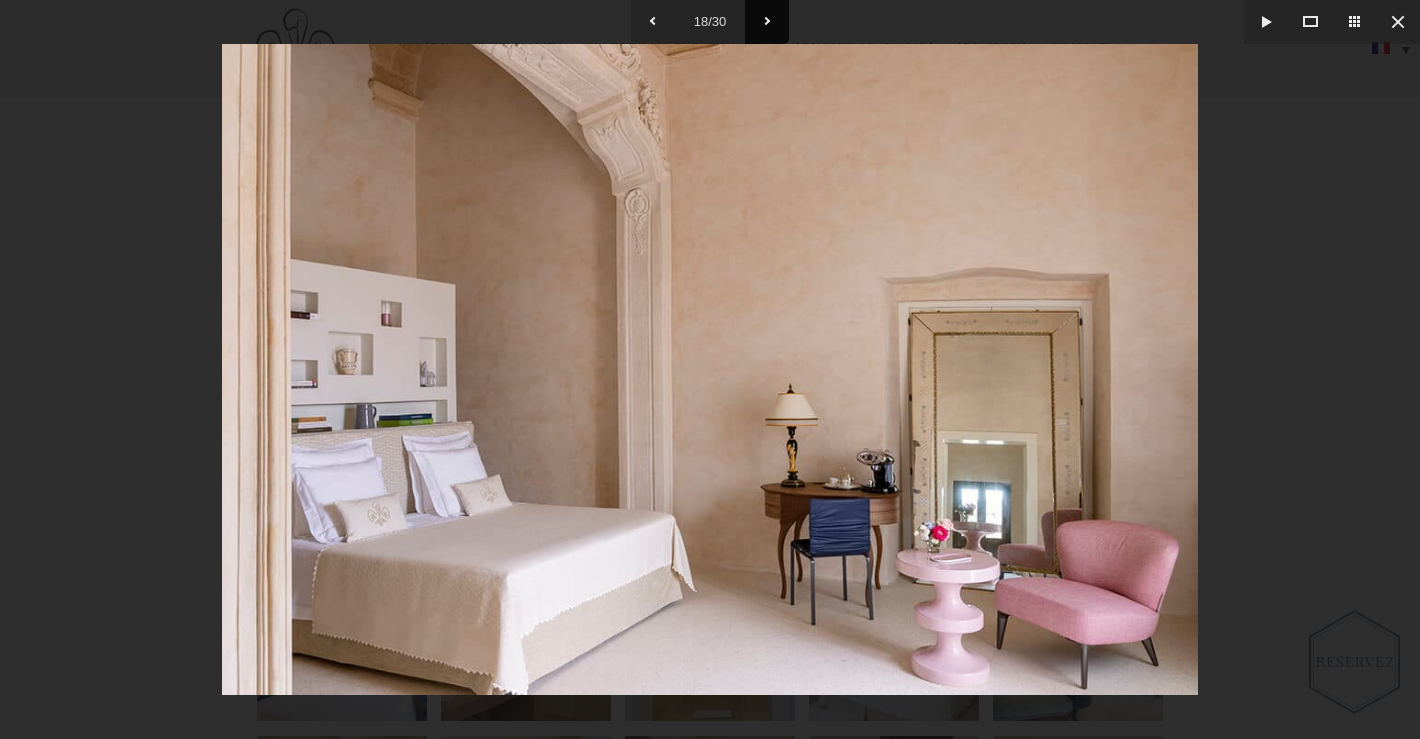 click at bounding box center [767, 22] 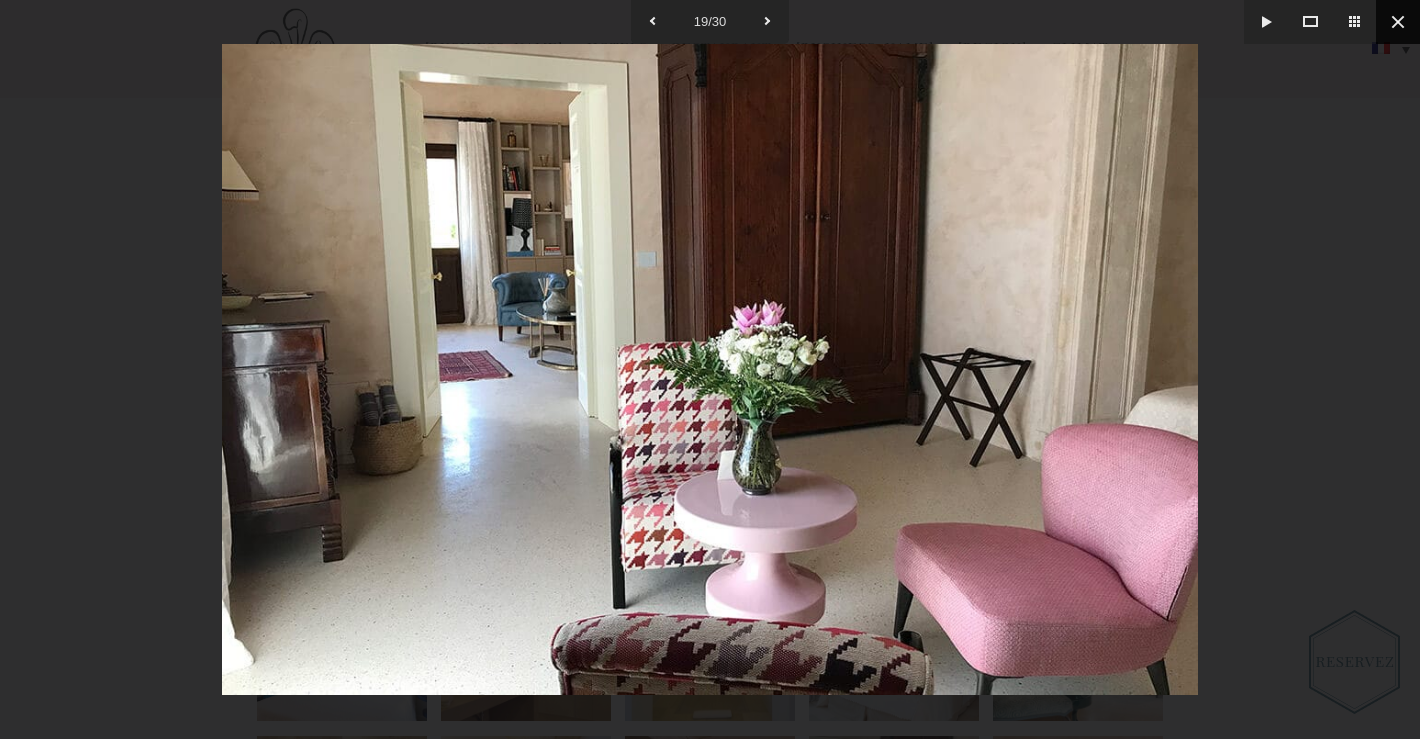 click at bounding box center [1398, 22] 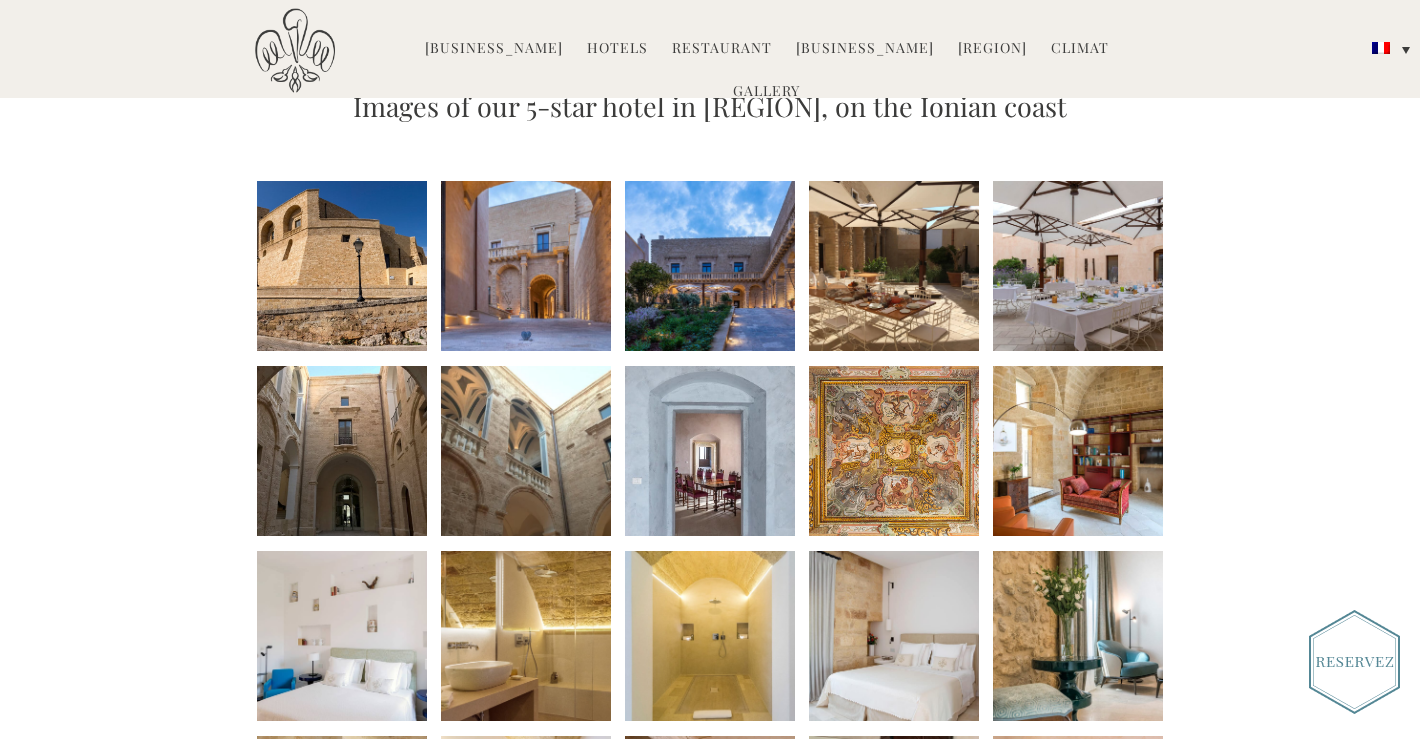 click at bounding box center [710, 266] 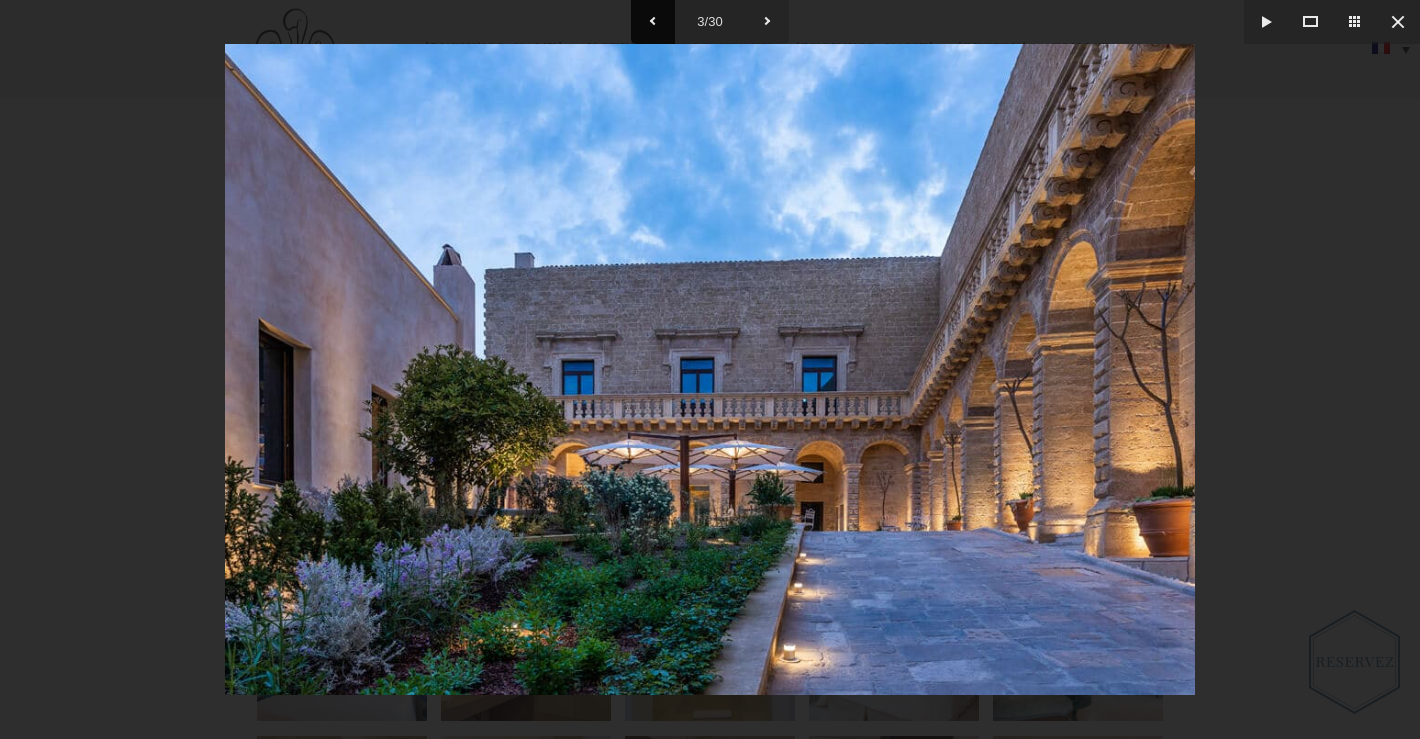 click at bounding box center [653, 22] 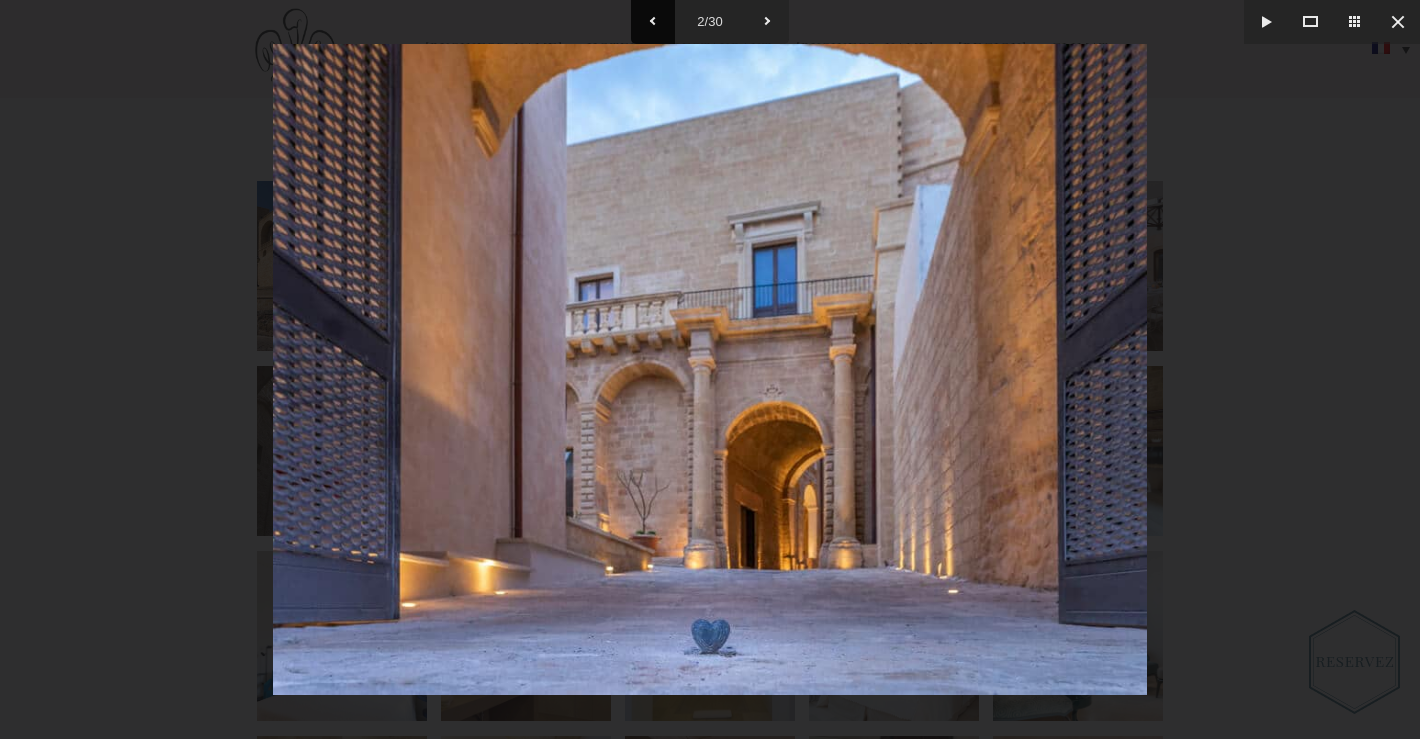 click at bounding box center [653, 22] 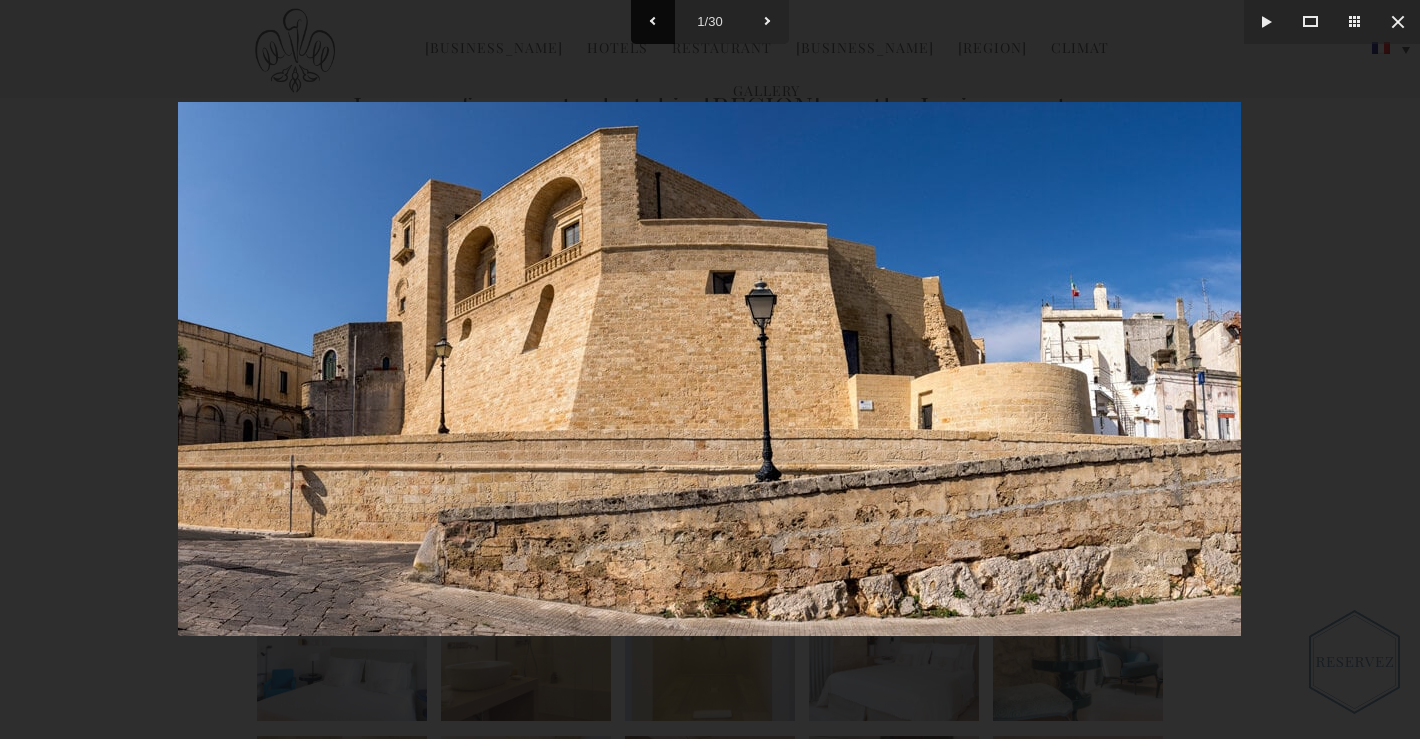 click at bounding box center [653, 22] 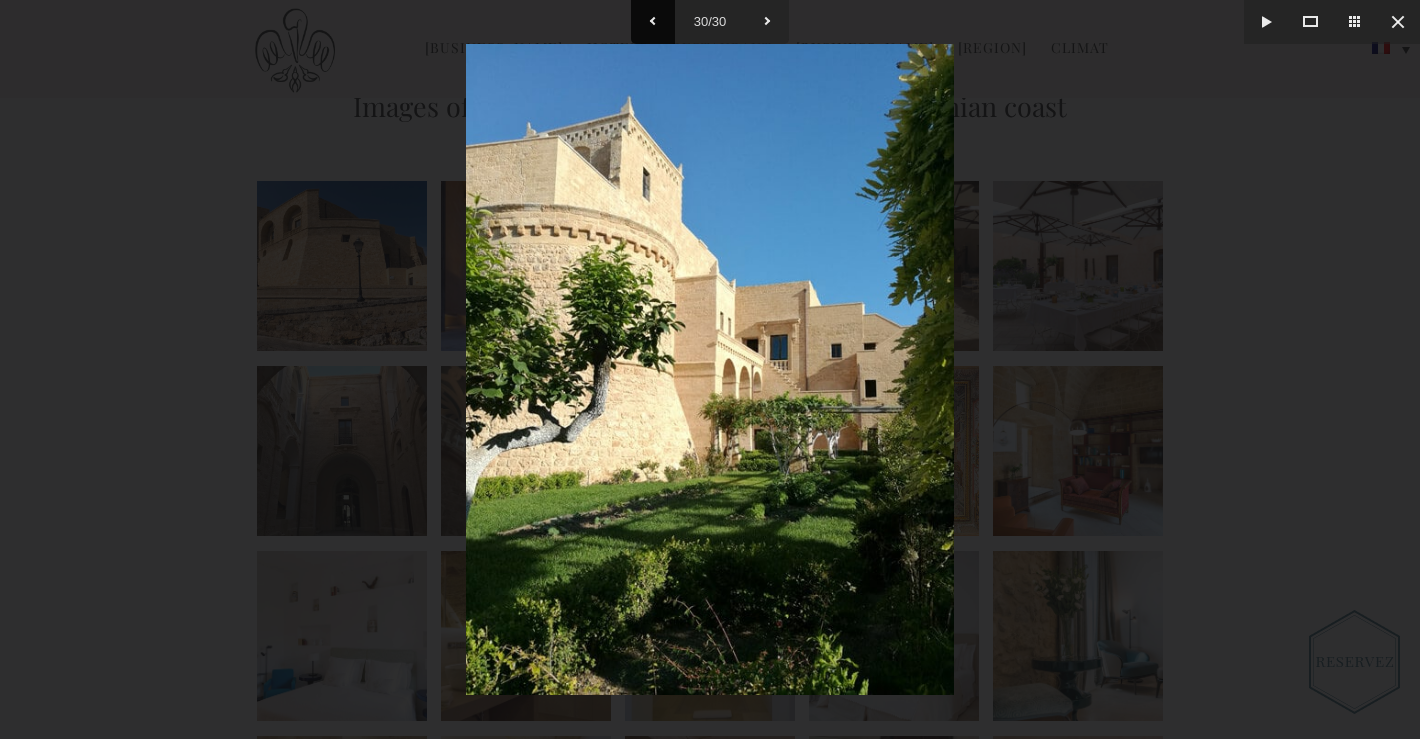 click at bounding box center [653, 22] 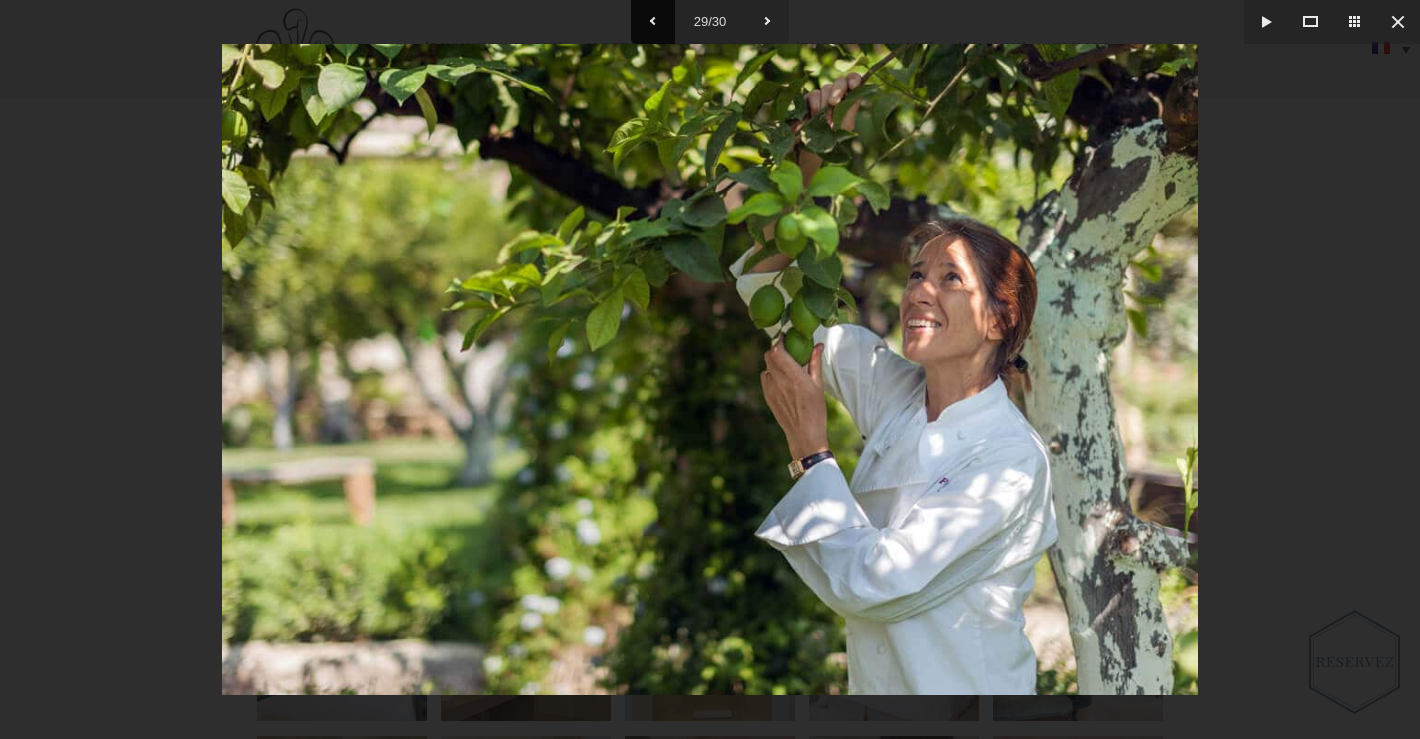 click at bounding box center [653, 22] 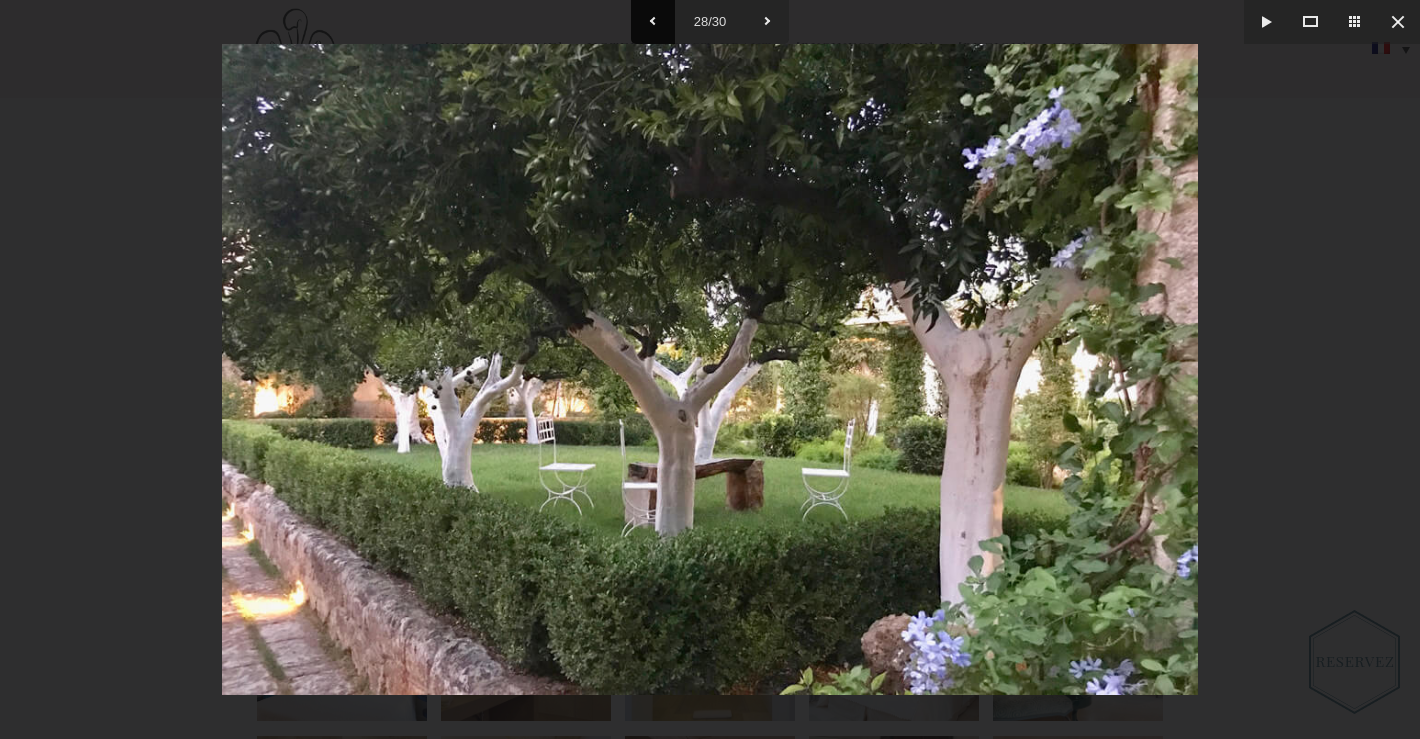 click at bounding box center (653, 22) 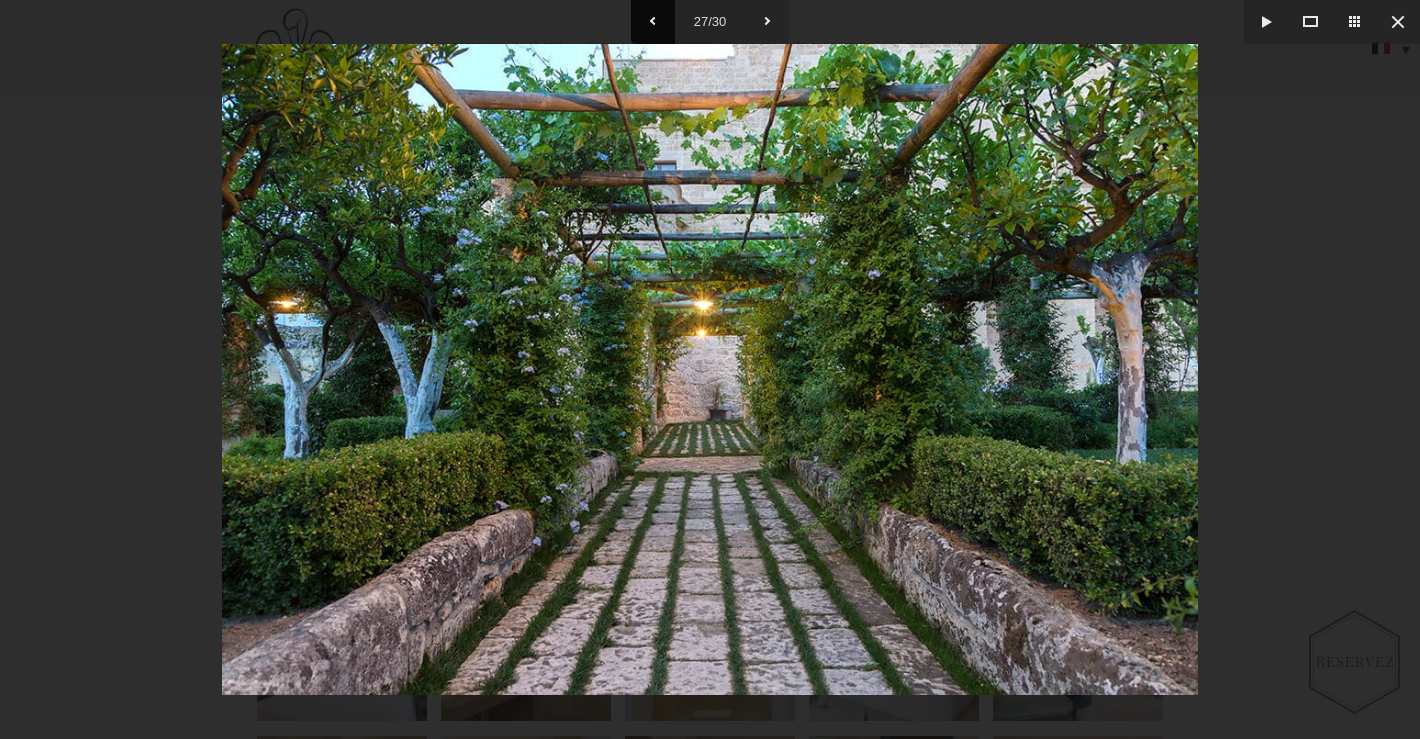 click at bounding box center (653, 22) 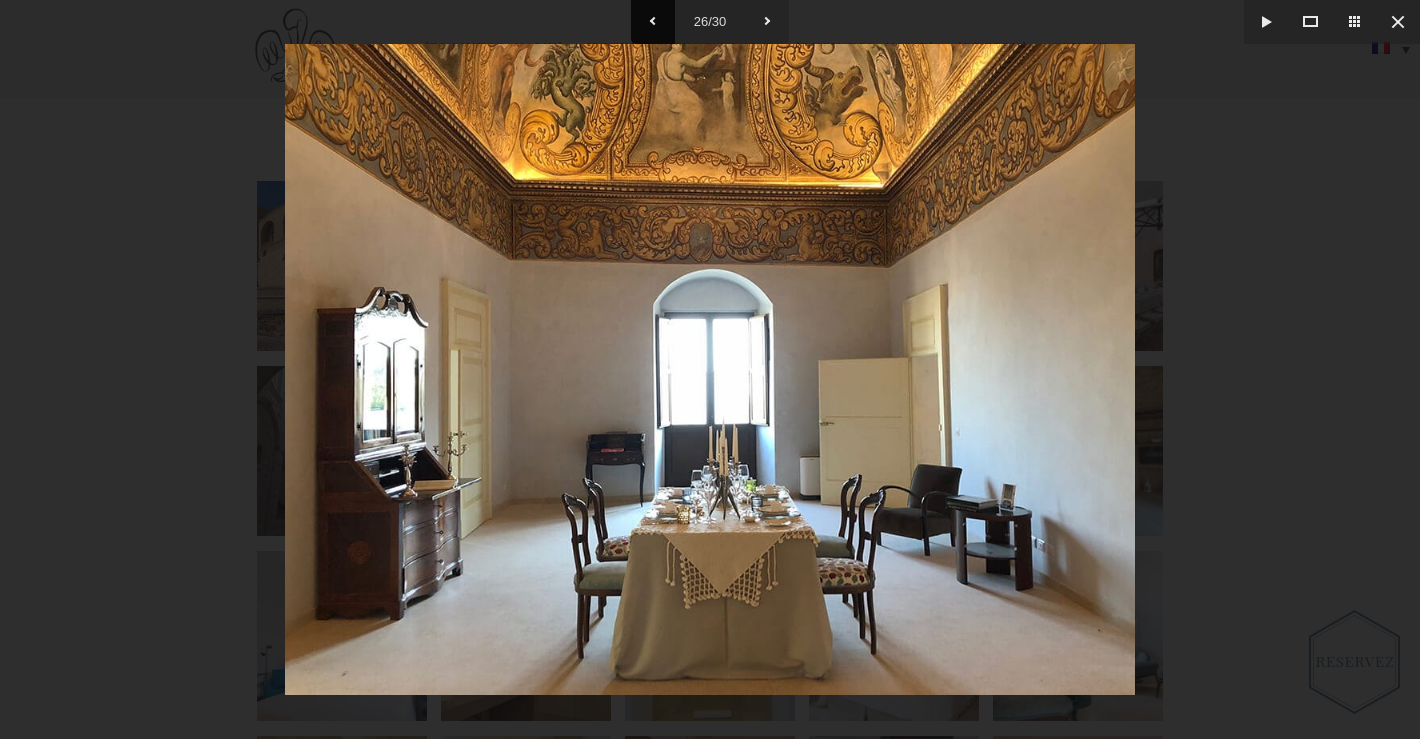 click at bounding box center [653, 22] 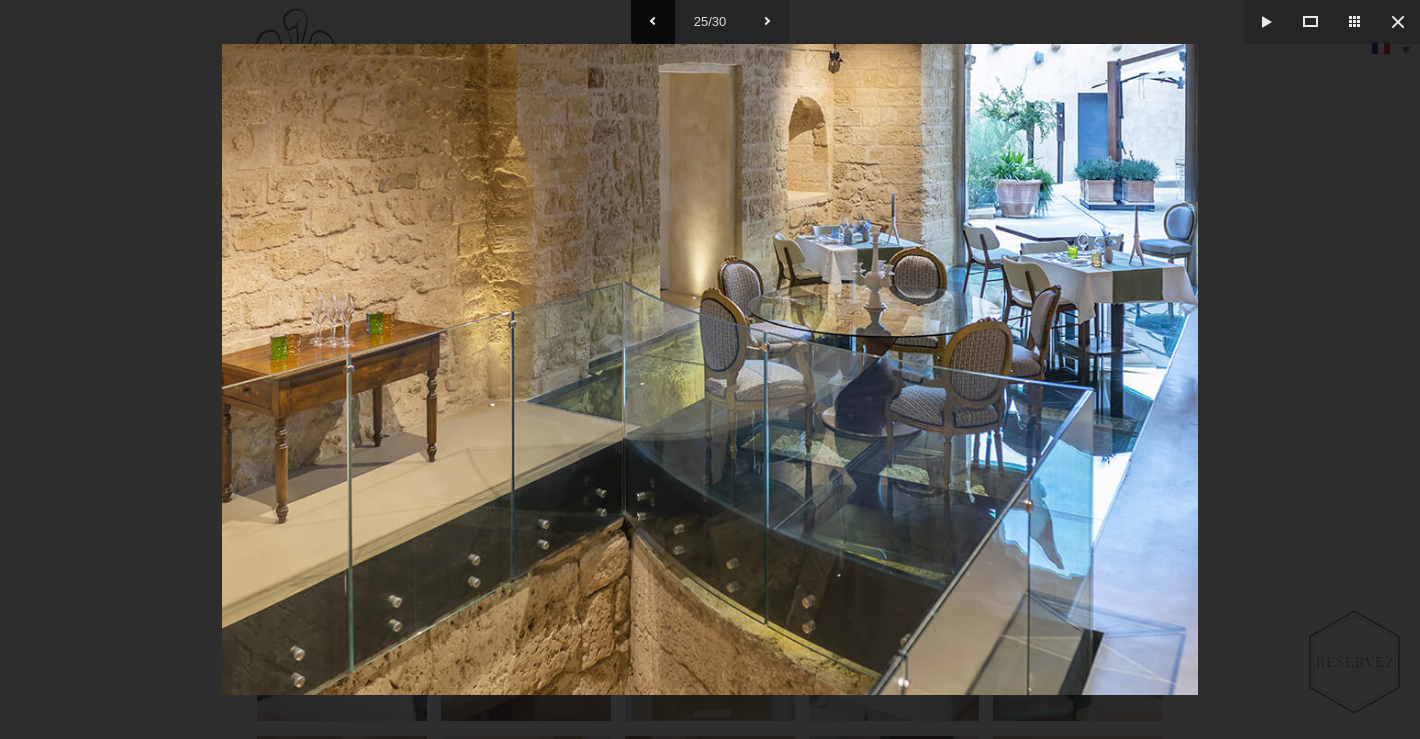 click at bounding box center [653, 22] 